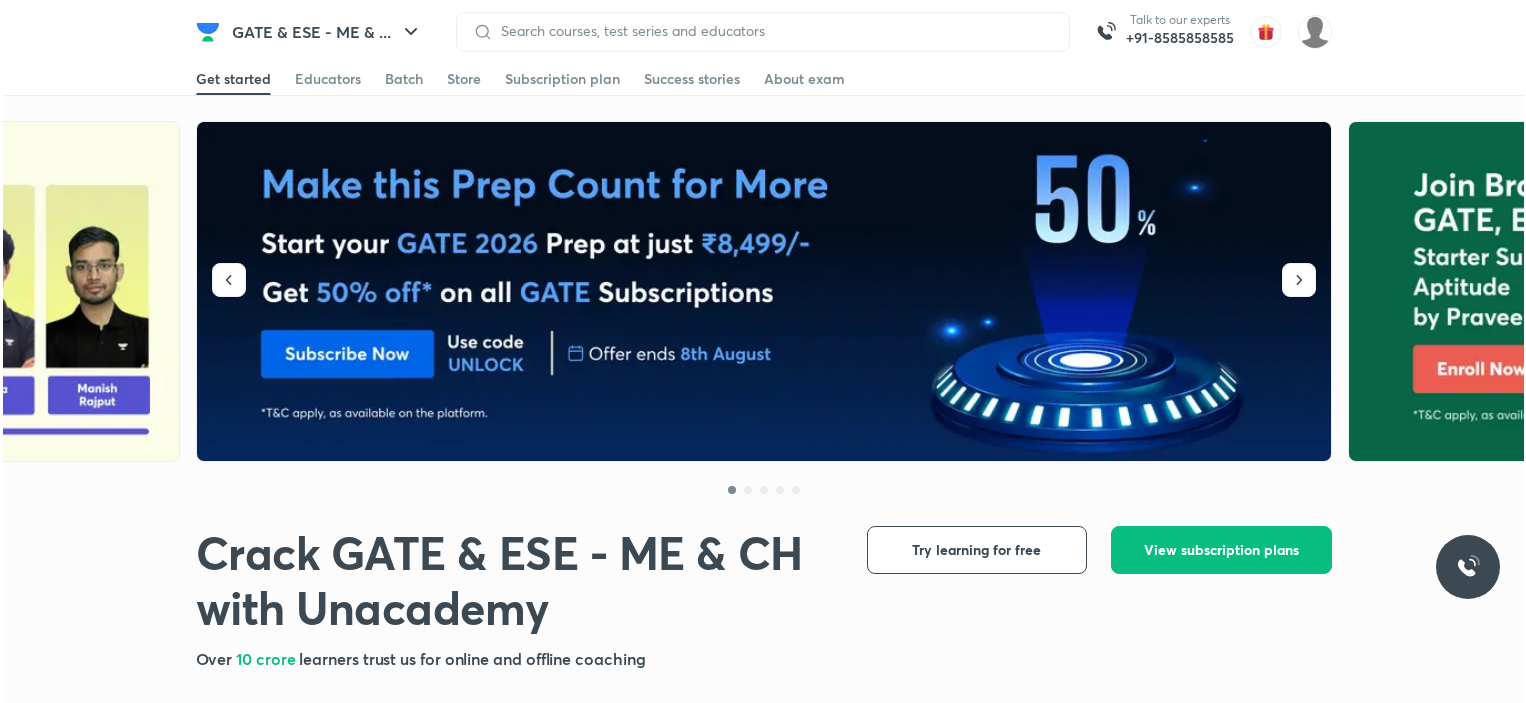 scroll, scrollTop: 0, scrollLeft: 0, axis: both 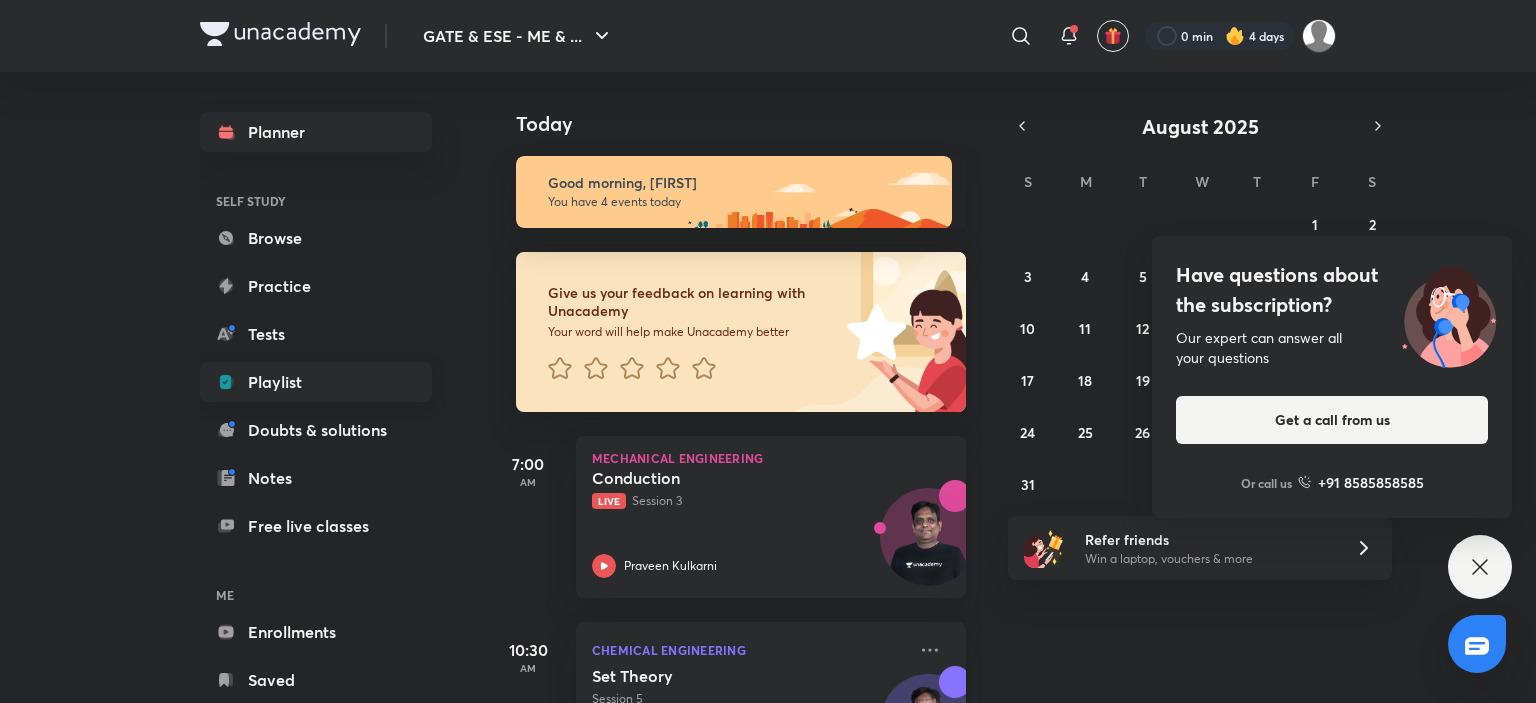 click on "Playlist" at bounding box center (316, 382) 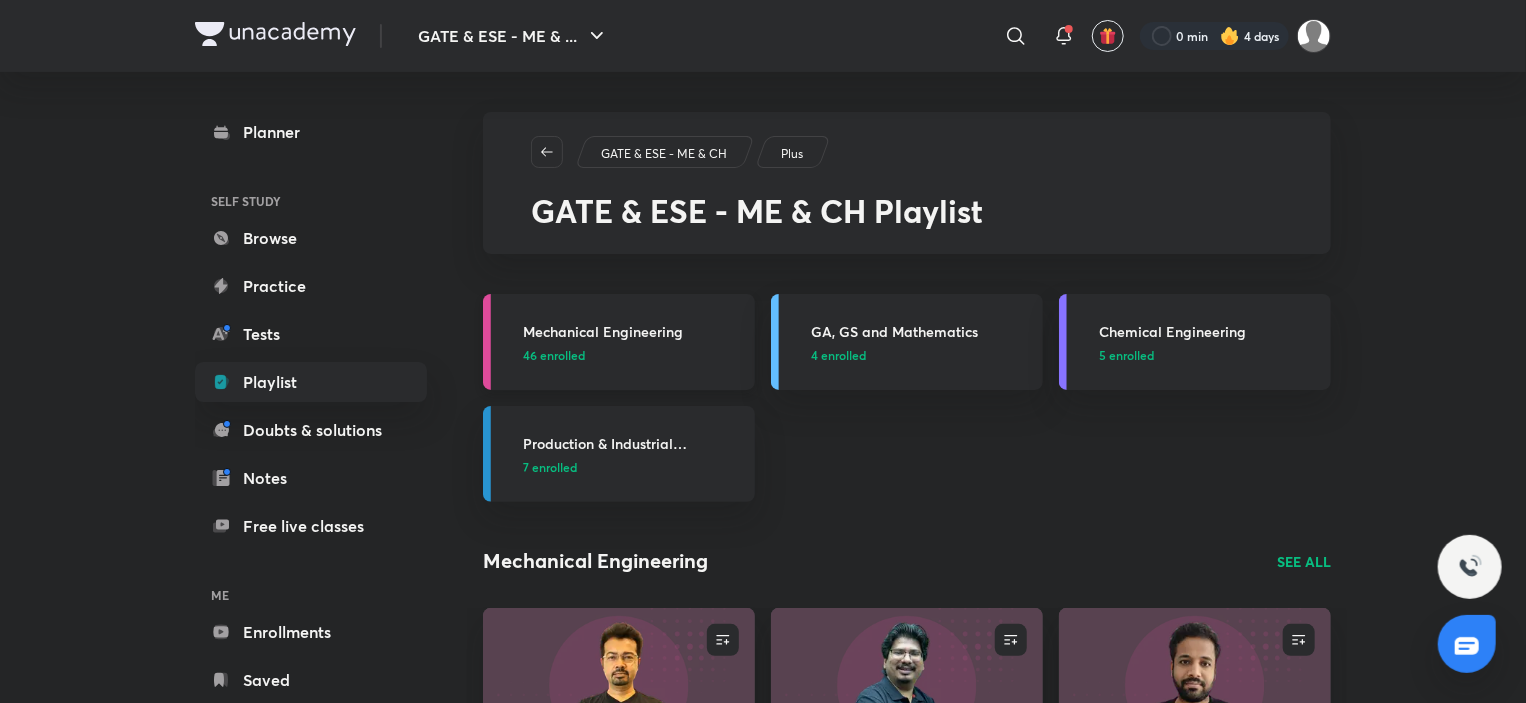click on "46 enrolled" at bounding box center [633, 355] 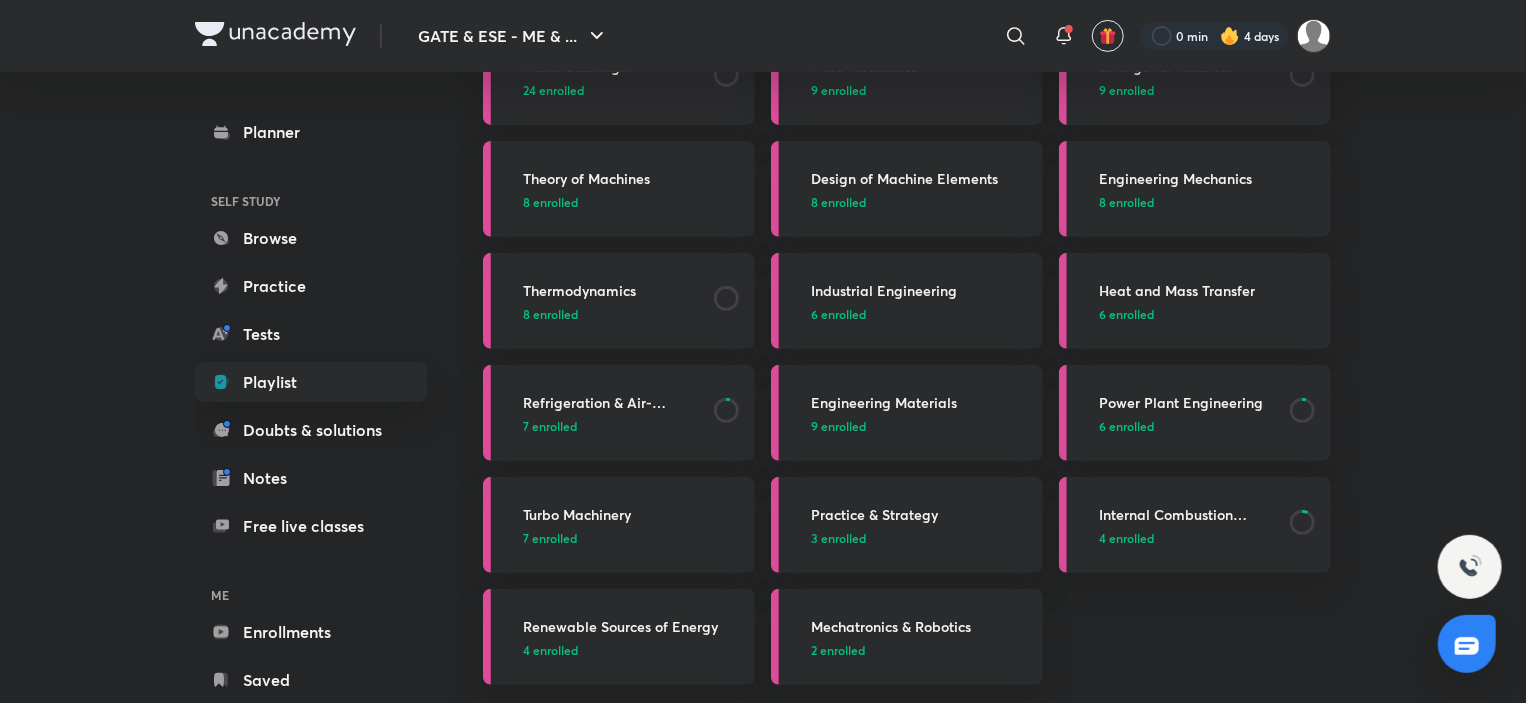 scroll, scrollTop: 300, scrollLeft: 0, axis: vertical 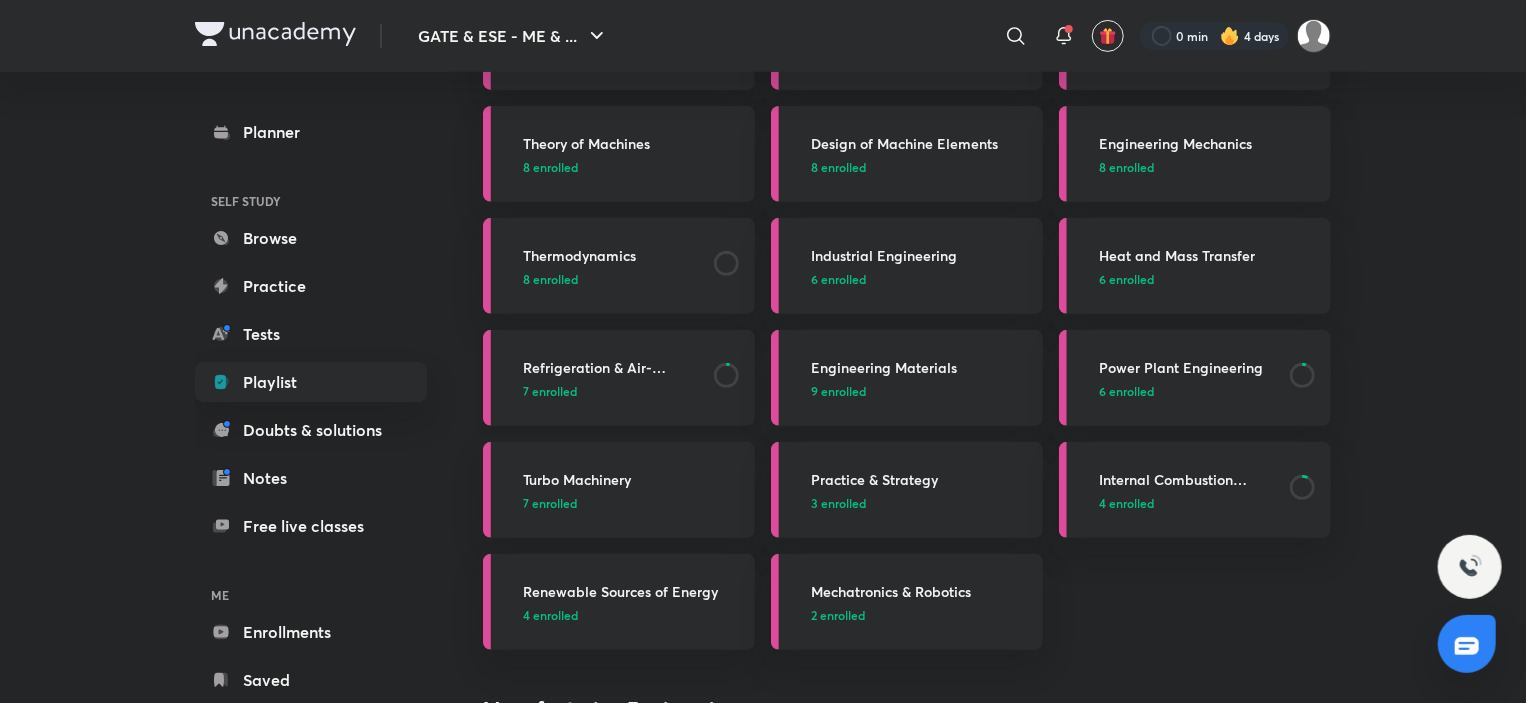 click on "Refrigeration & Air- Conditioning 7 enrolled" at bounding box center [633, 378] 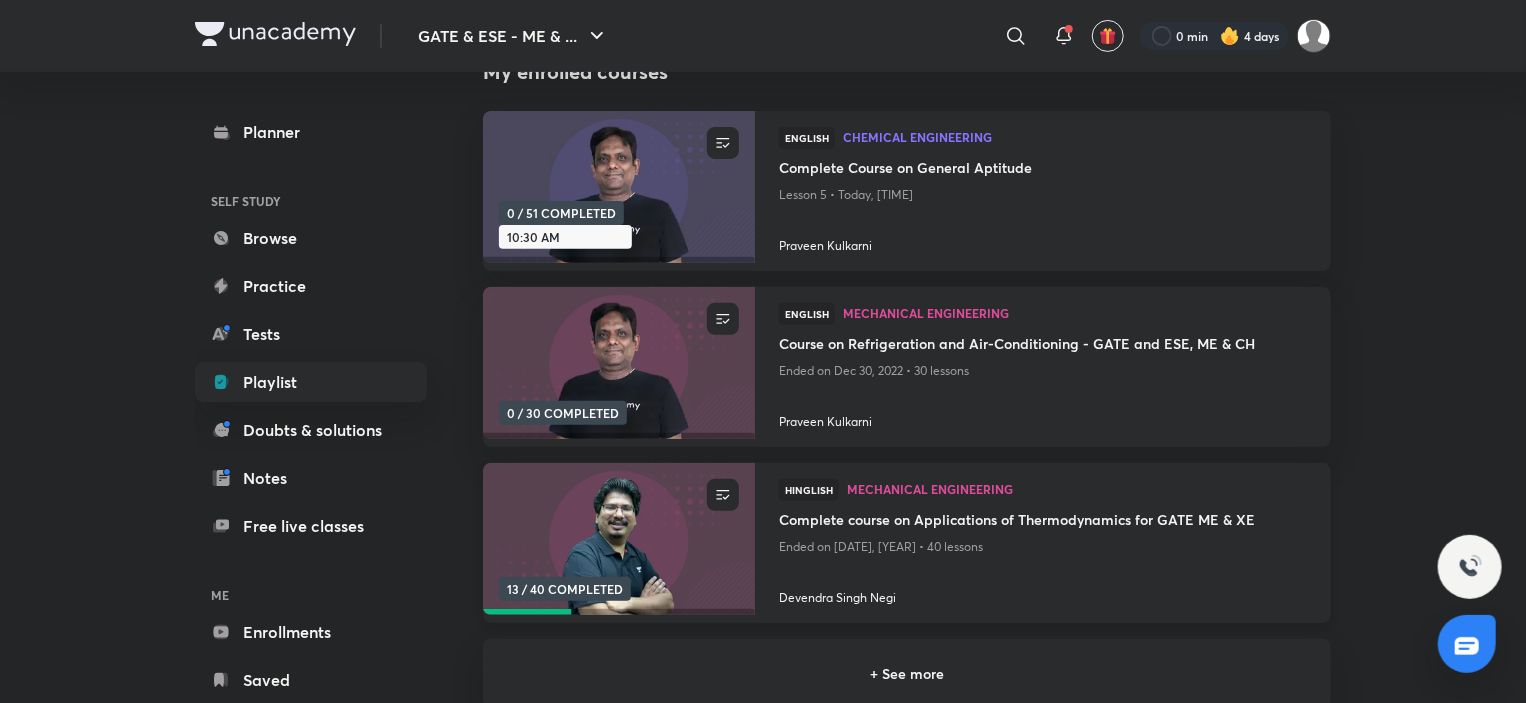 scroll, scrollTop: 300, scrollLeft: 0, axis: vertical 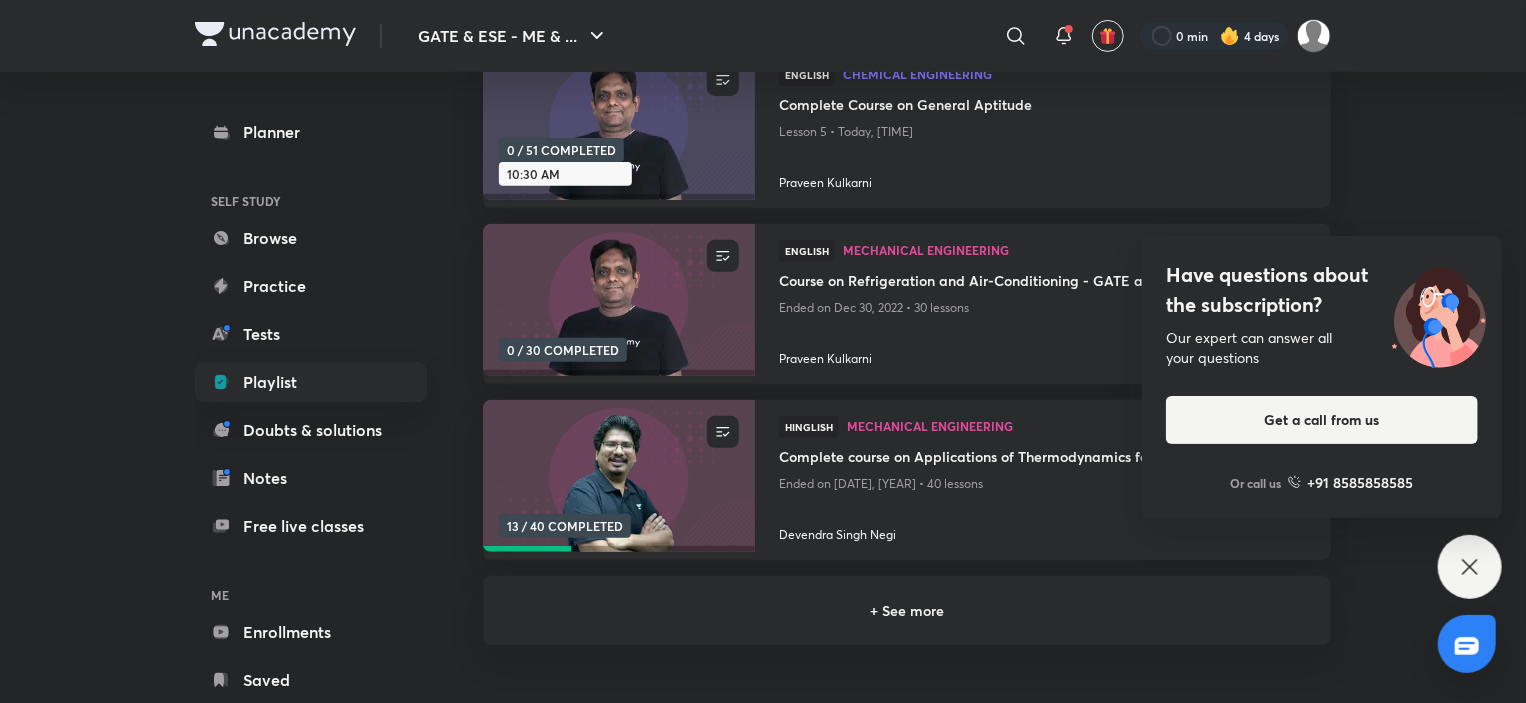 click on "Have questions about the subscription? Our expert can answer all your questions Get a call from us Or call us +91 8585858585" at bounding box center (1470, 567) 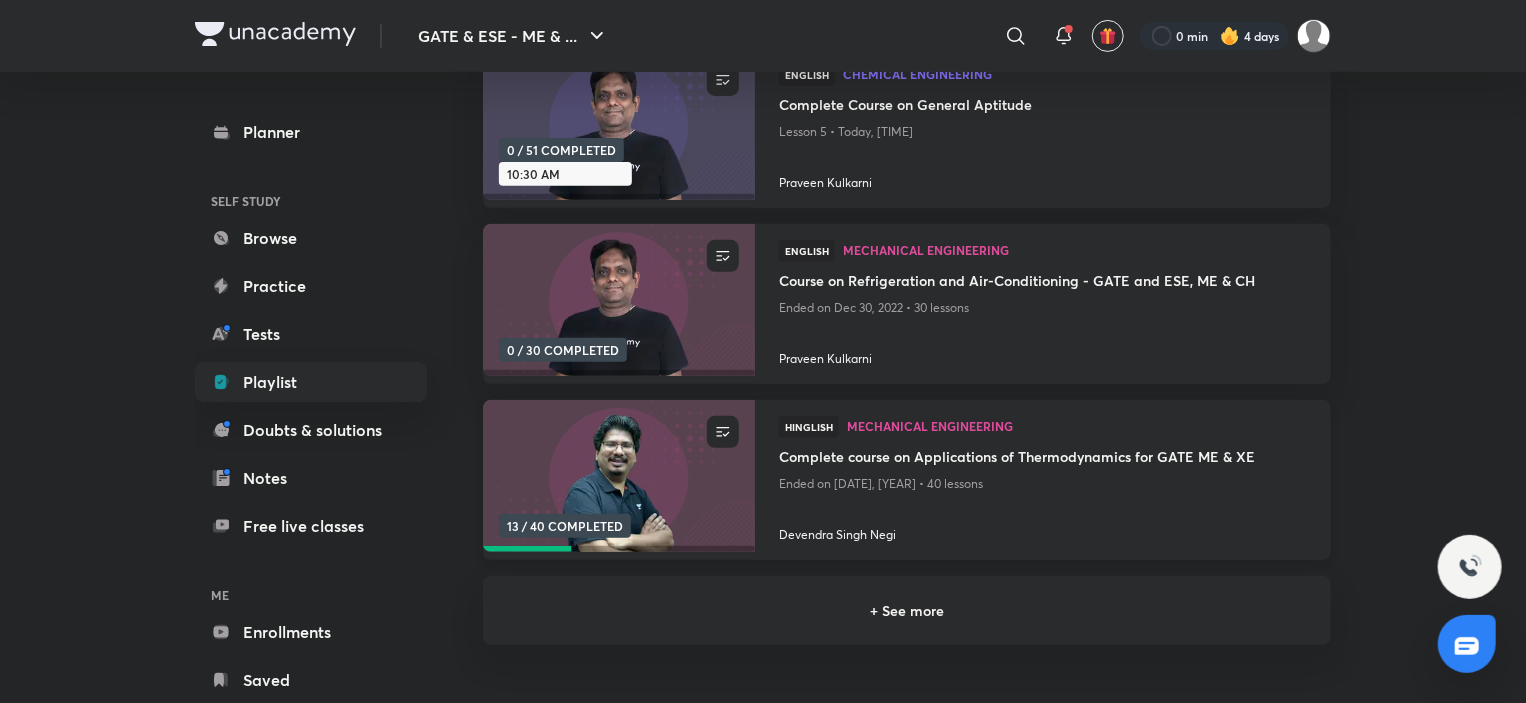 click at bounding box center (618, 476) 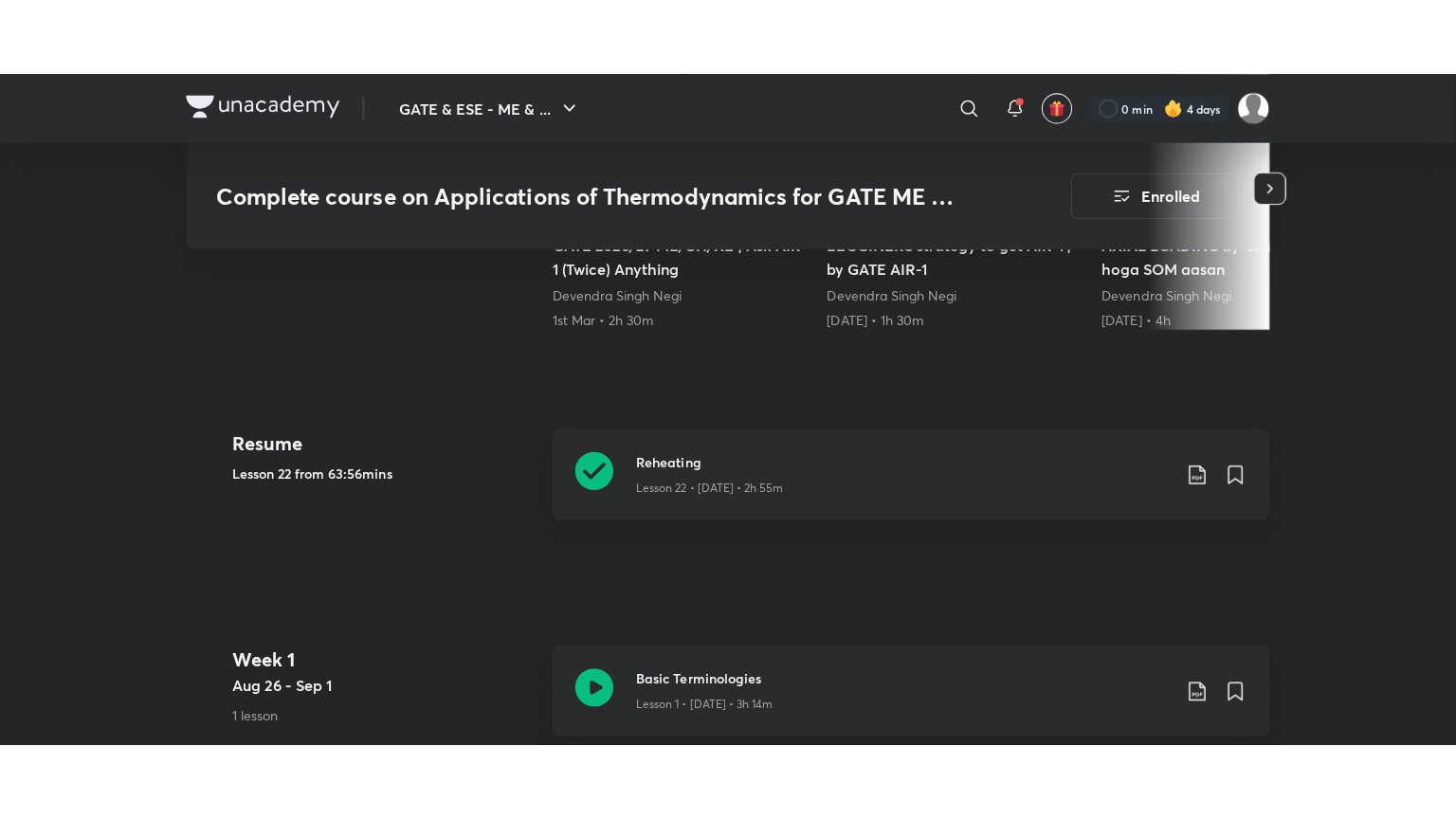 scroll, scrollTop: 758, scrollLeft: 0, axis: vertical 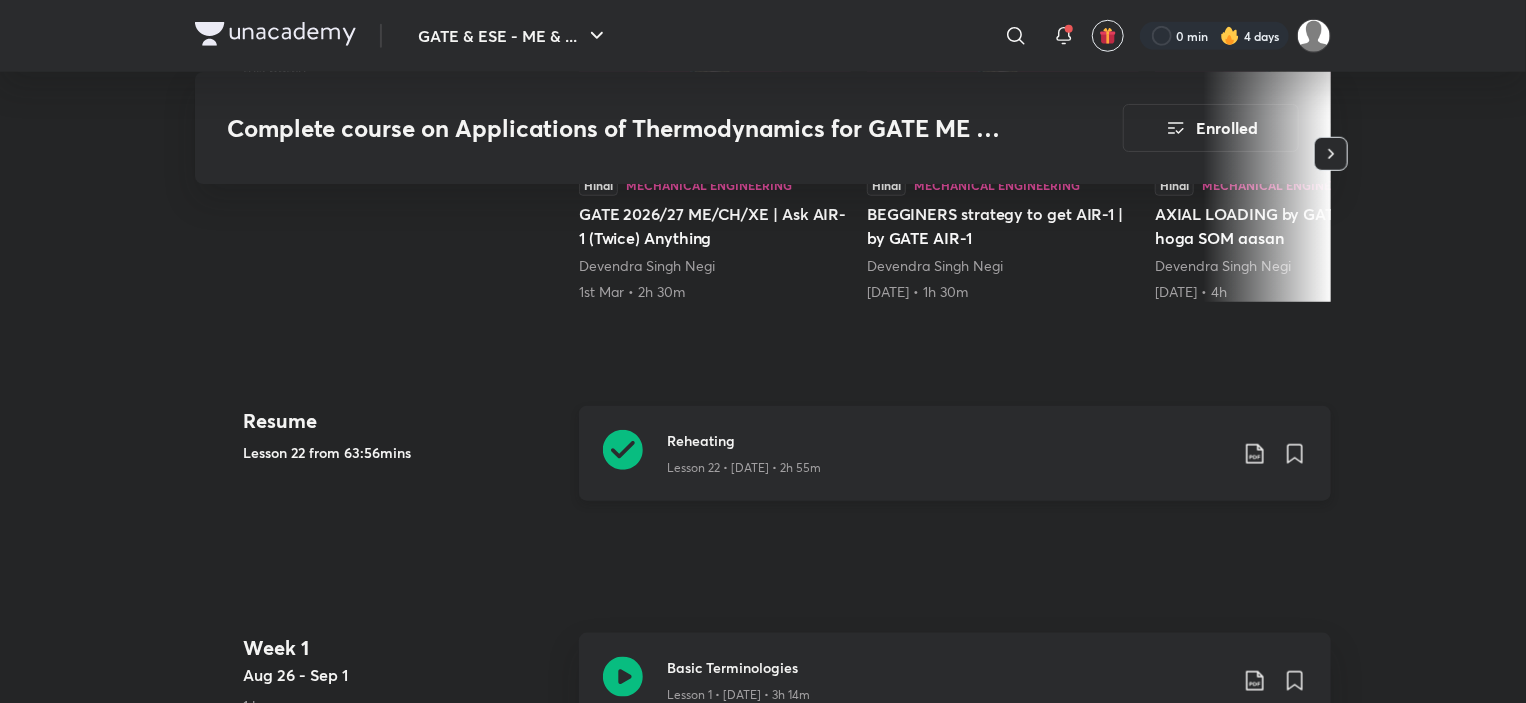 click on "Reheating" at bounding box center (947, 440) 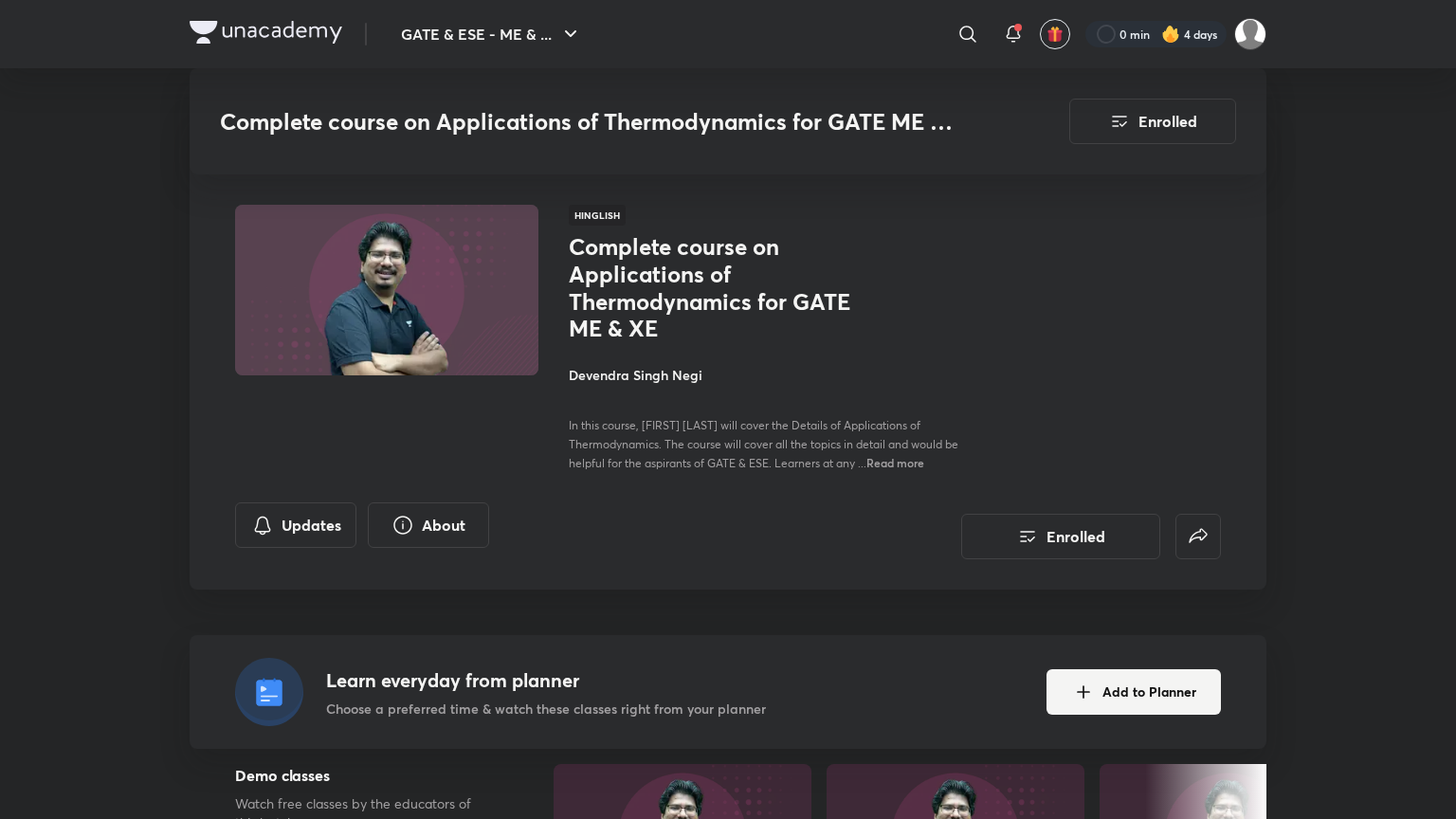 scroll, scrollTop: 758, scrollLeft: 0, axis: vertical 